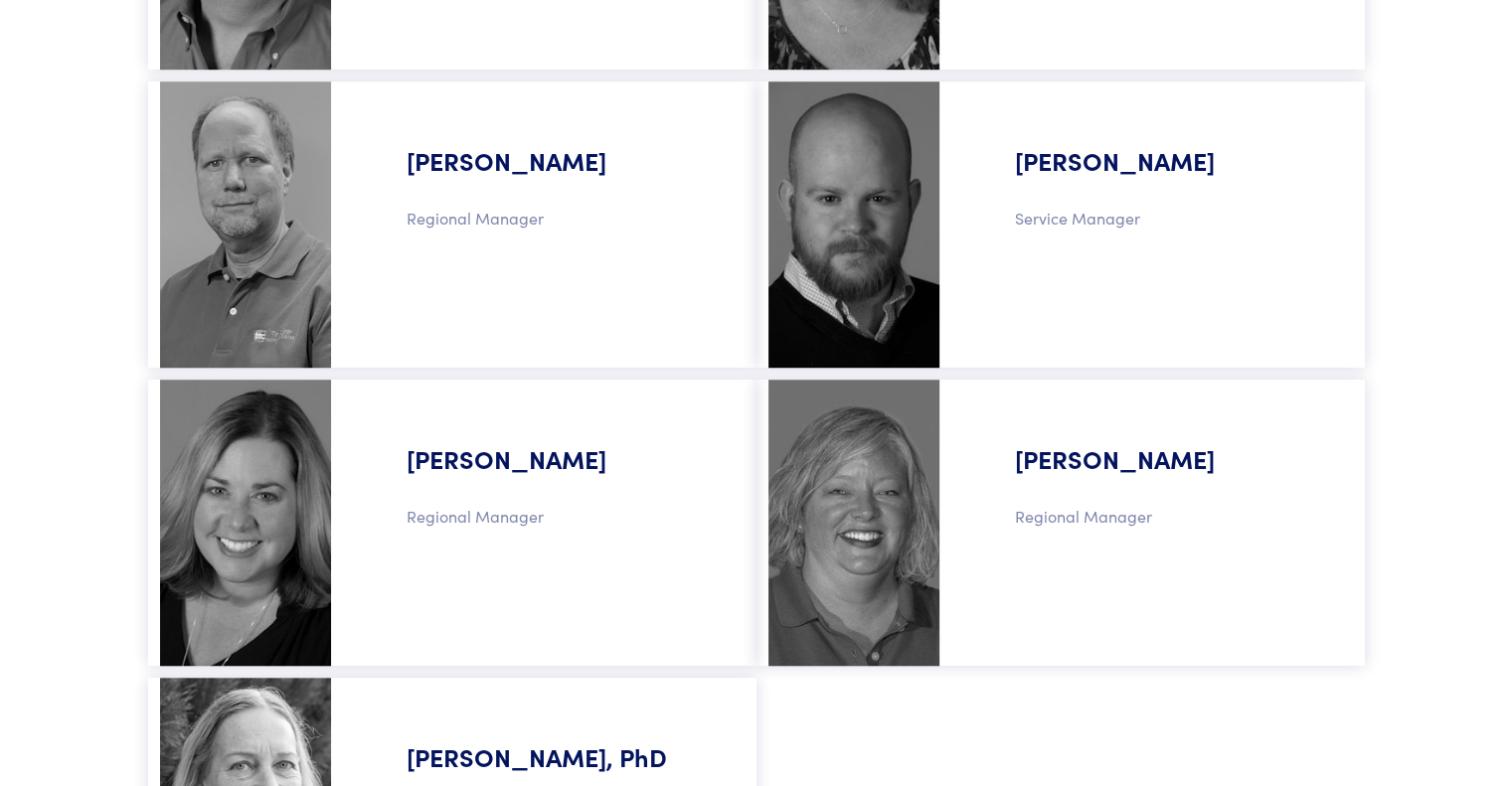 scroll, scrollTop: 1592, scrollLeft: 0, axis: vertical 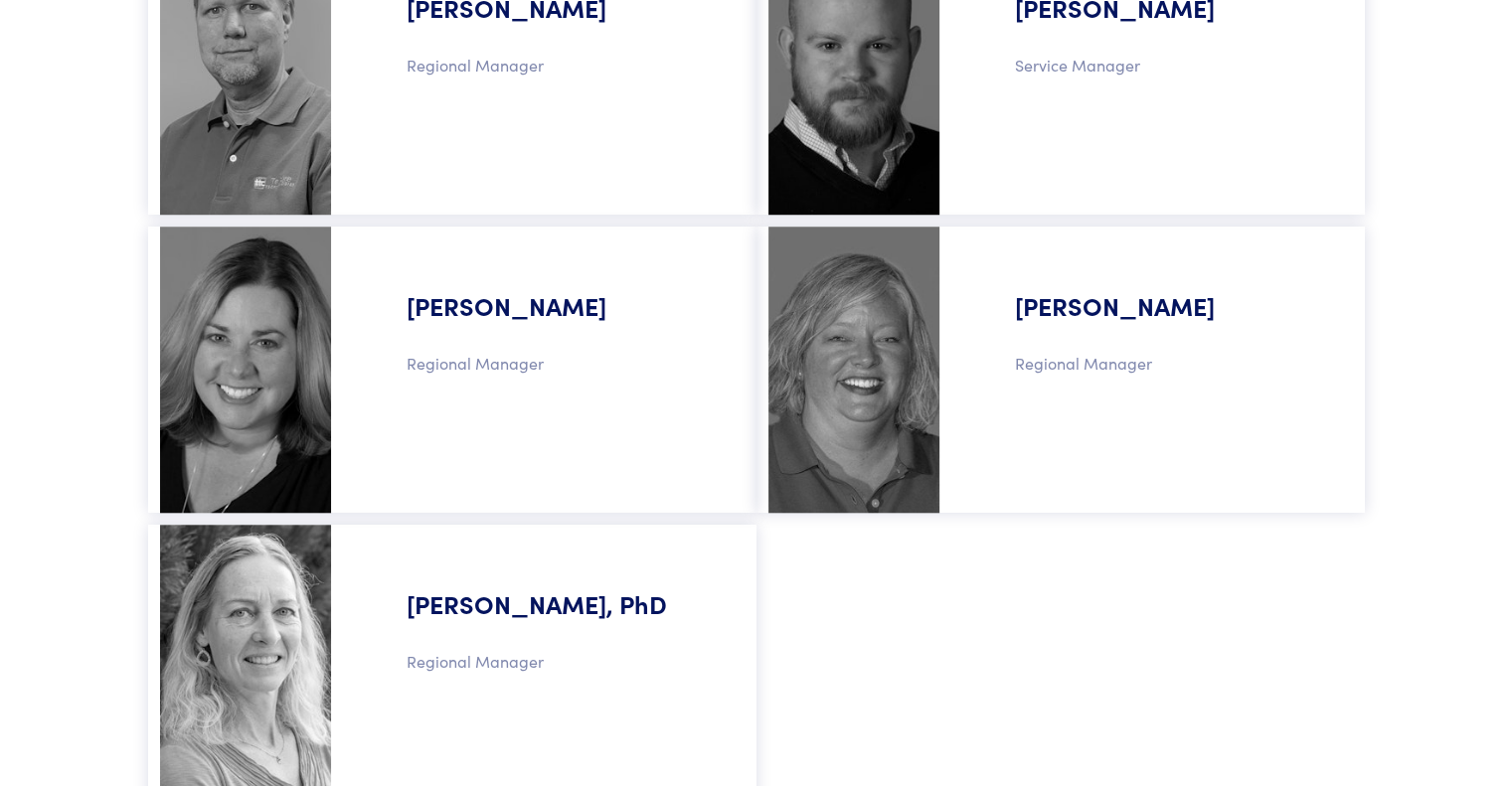 click on "Misti Toro" at bounding box center [1158, 290] 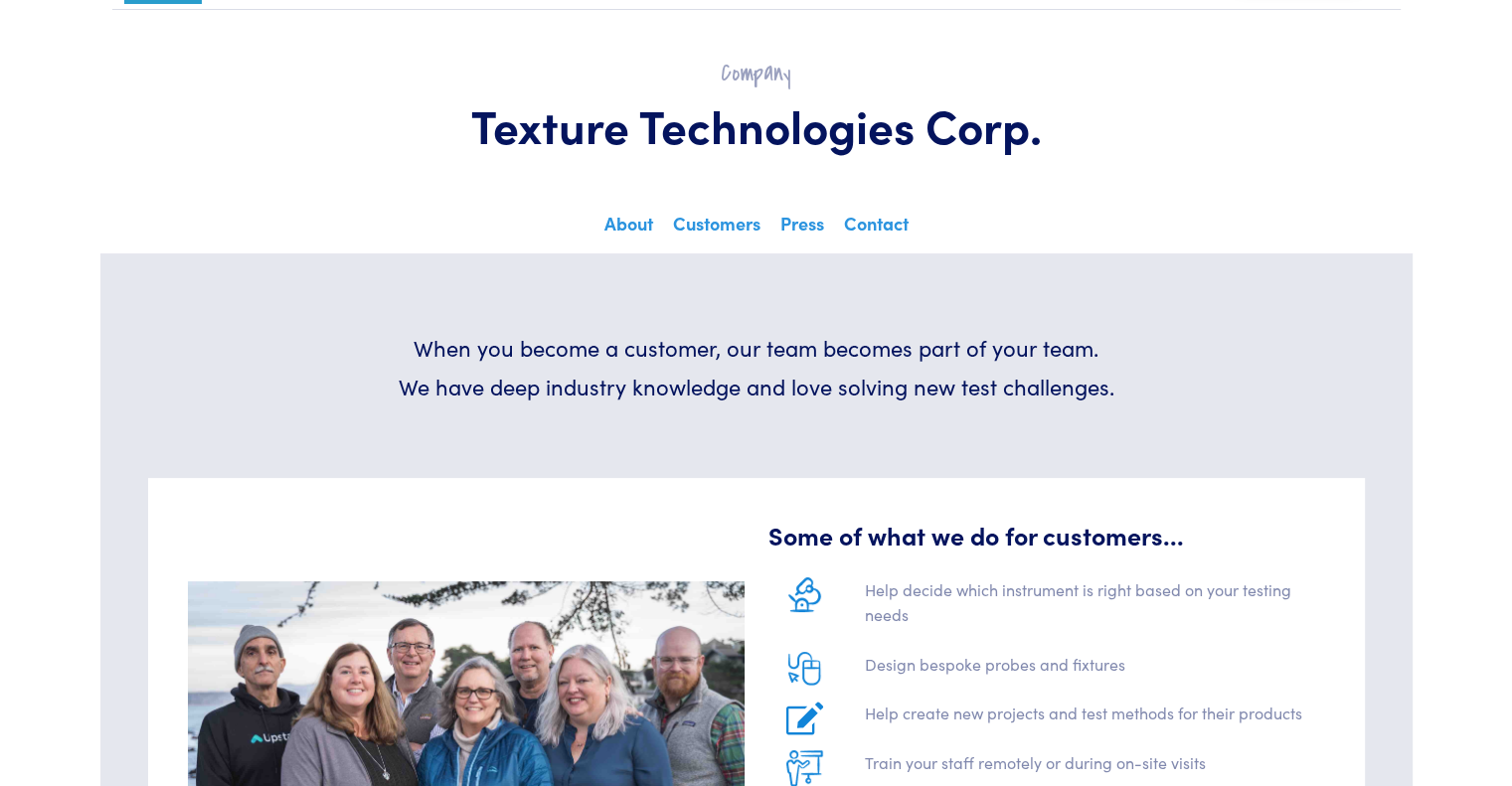 scroll, scrollTop: 0, scrollLeft: 0, axis: both 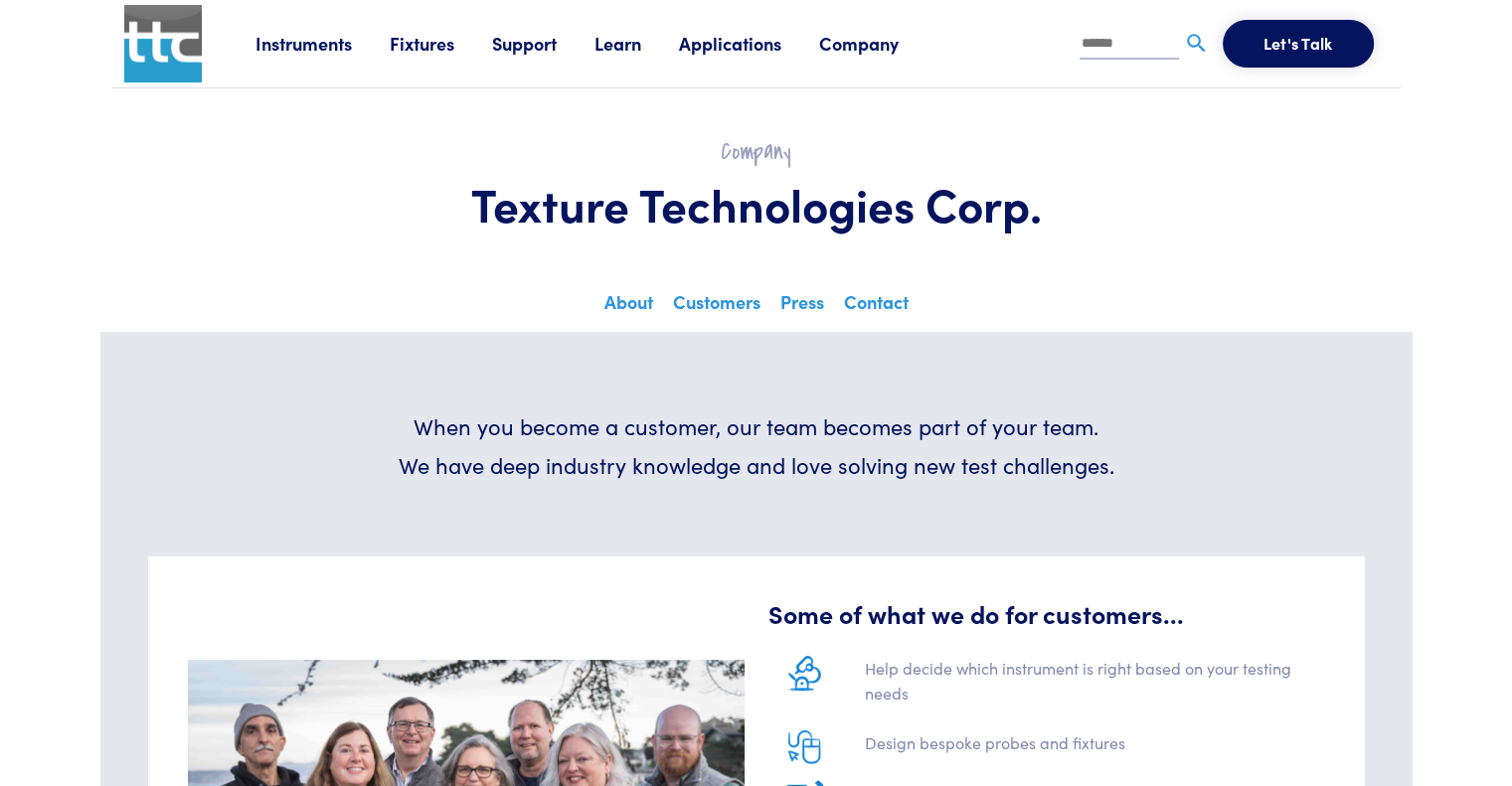 click on "Support" at bounding box center (543, 43) 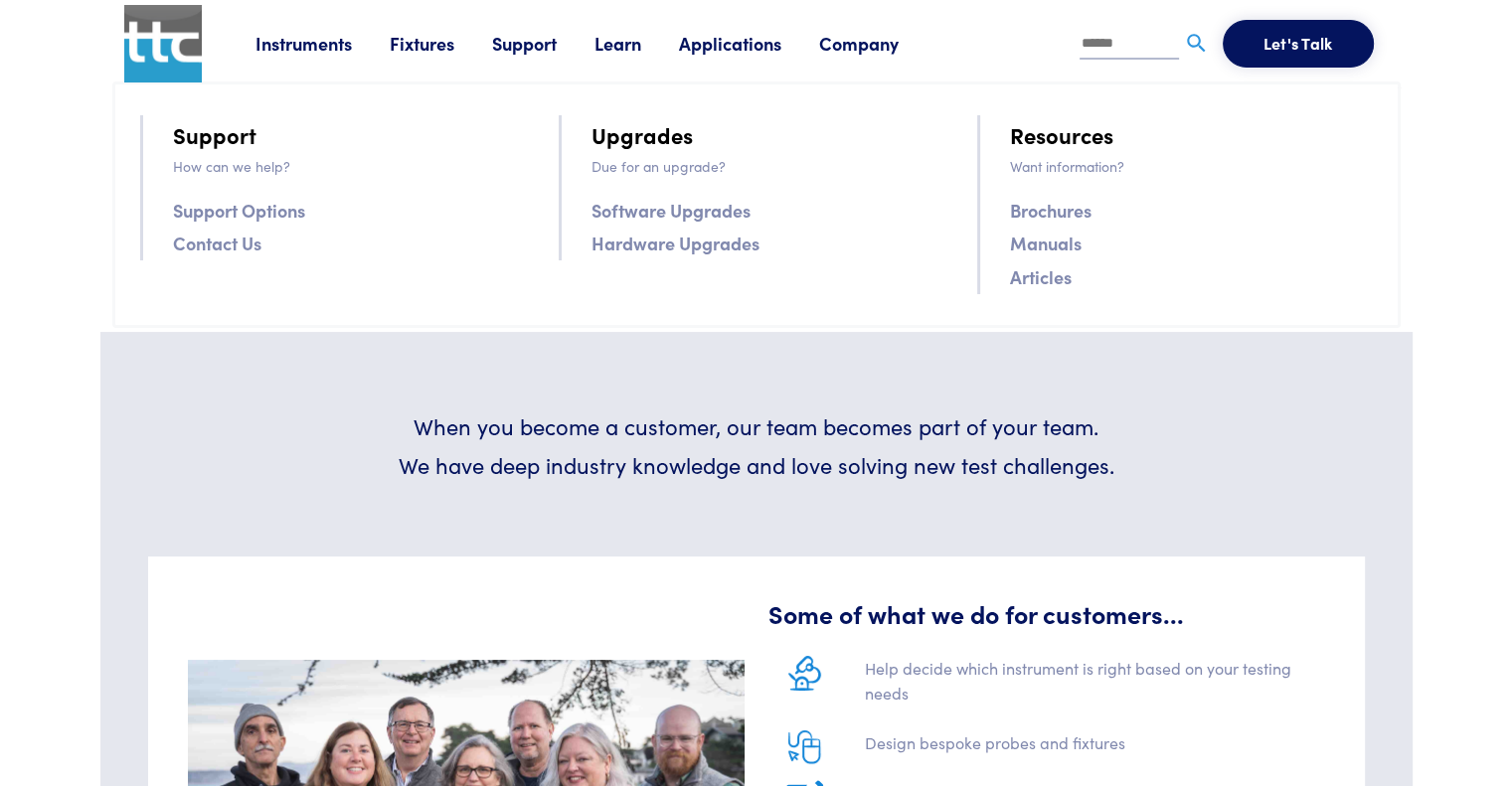 click on "Contact Us" at bounding box center [217, 242] 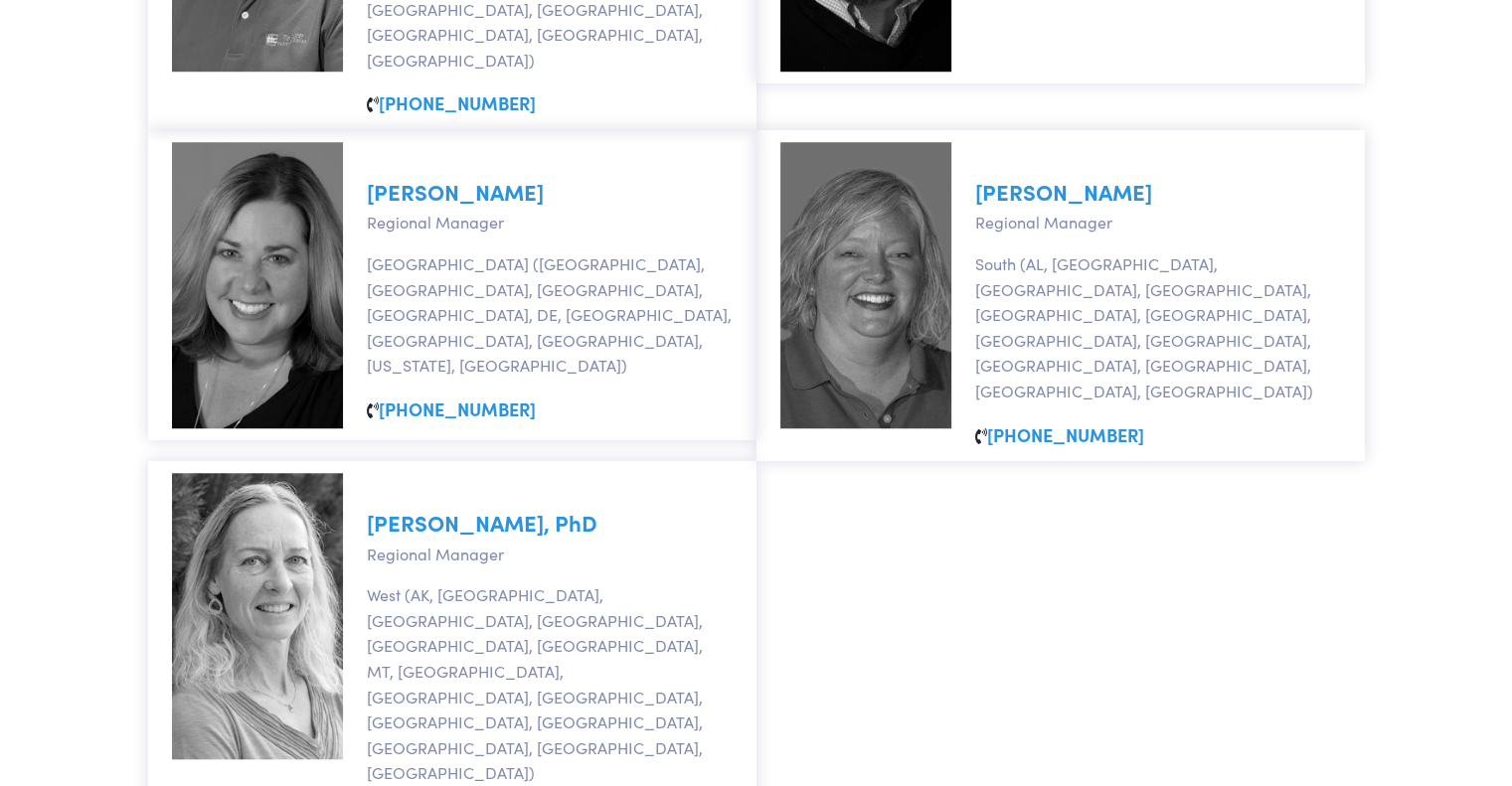 scroll, scrollTop: 1622, scrollLeft: 0, axis: vertical 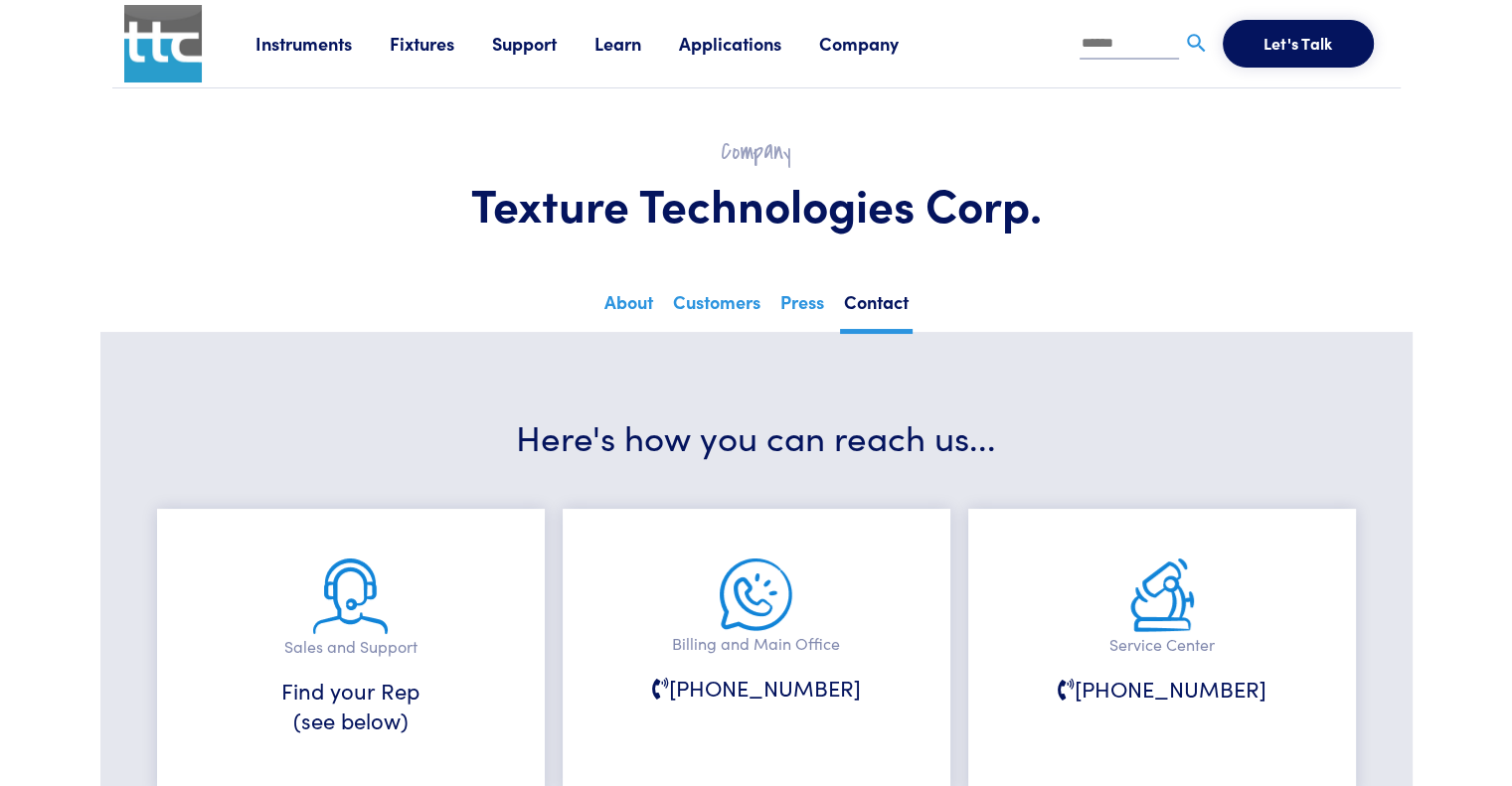 click at bounding box center [1162, 595] 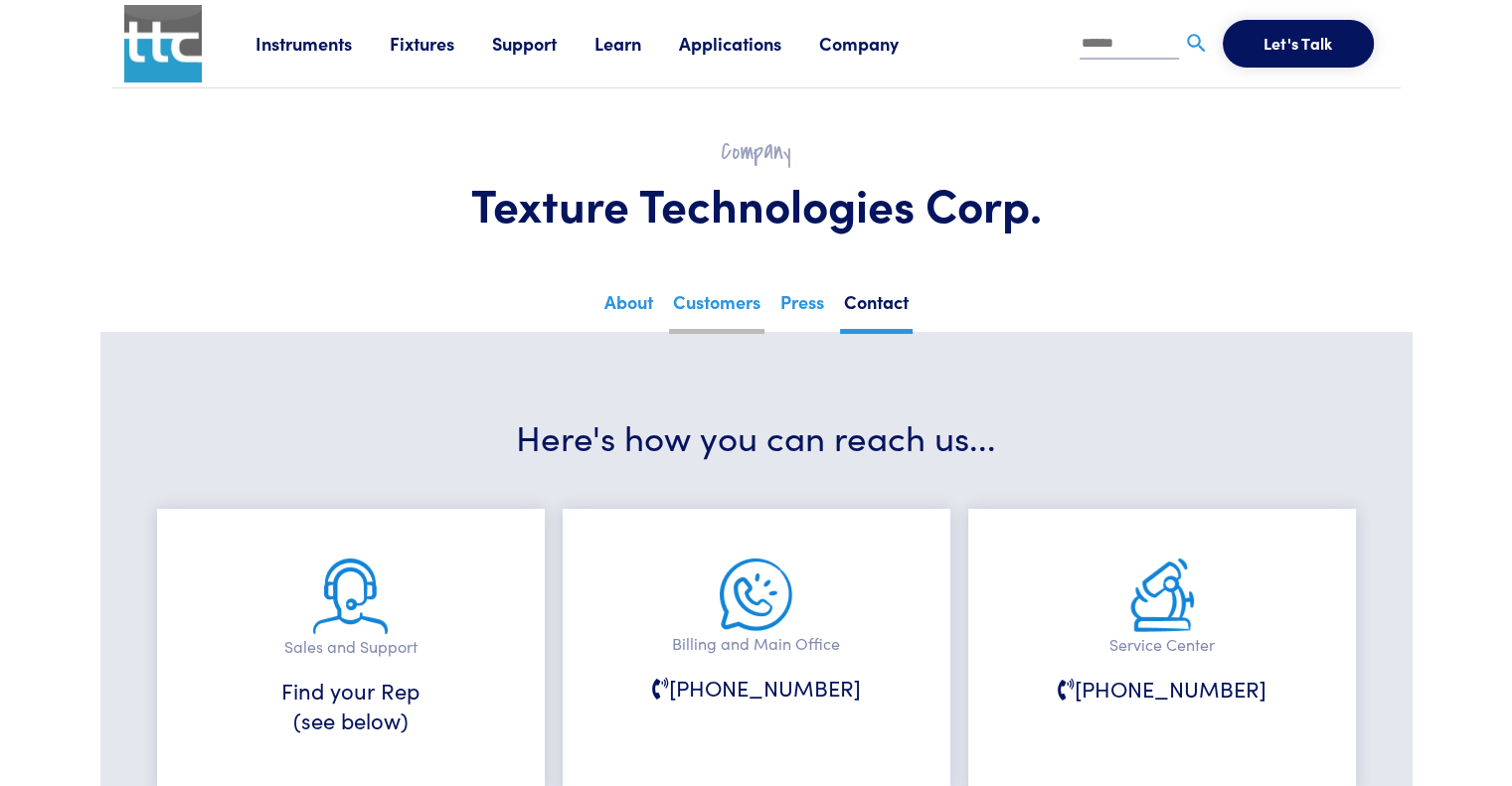 click on "Customers" at bounding box center (717, 309) 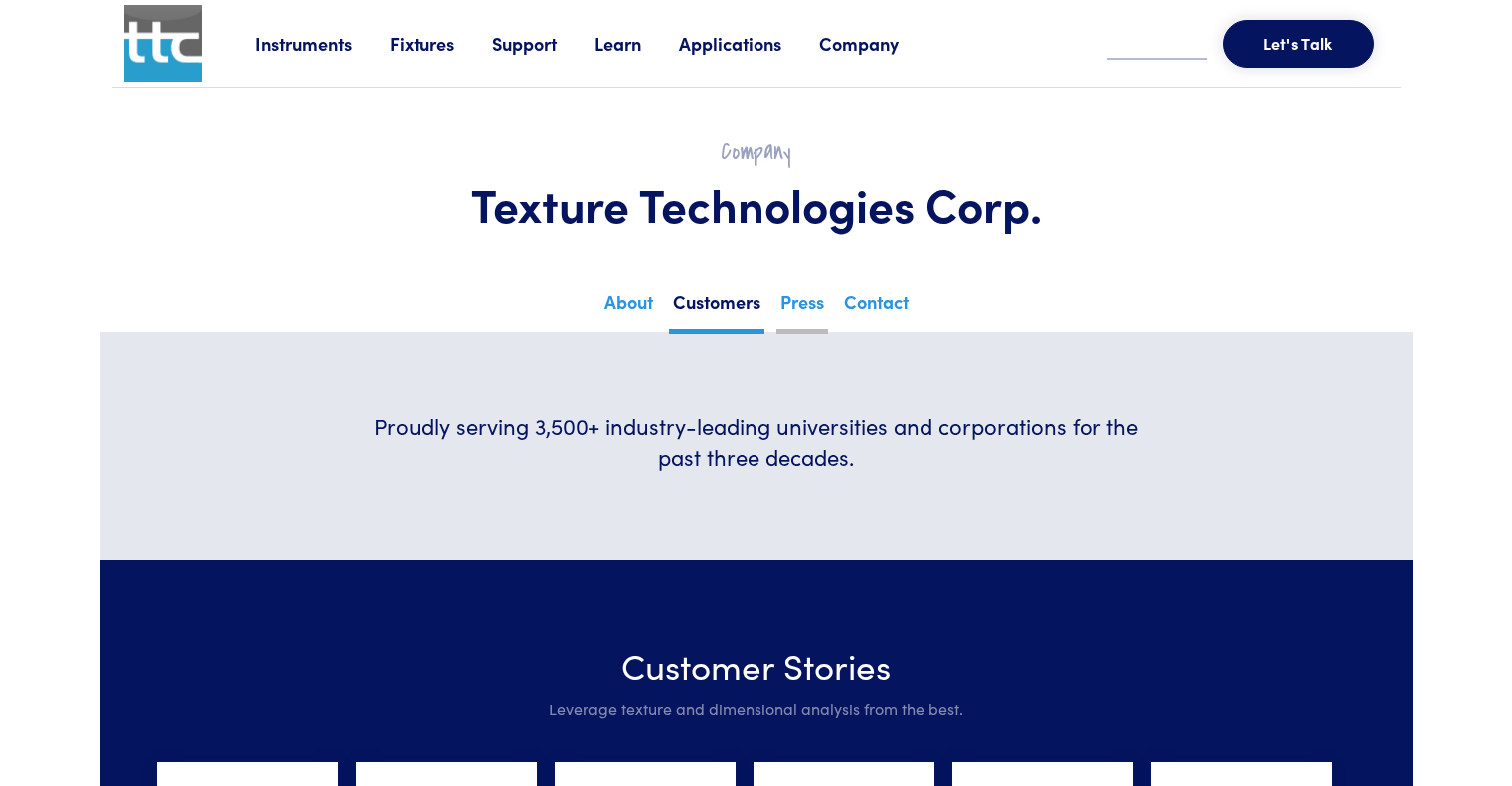 scroll, scrollTop: 0, scrollLeft: 0, axis: both 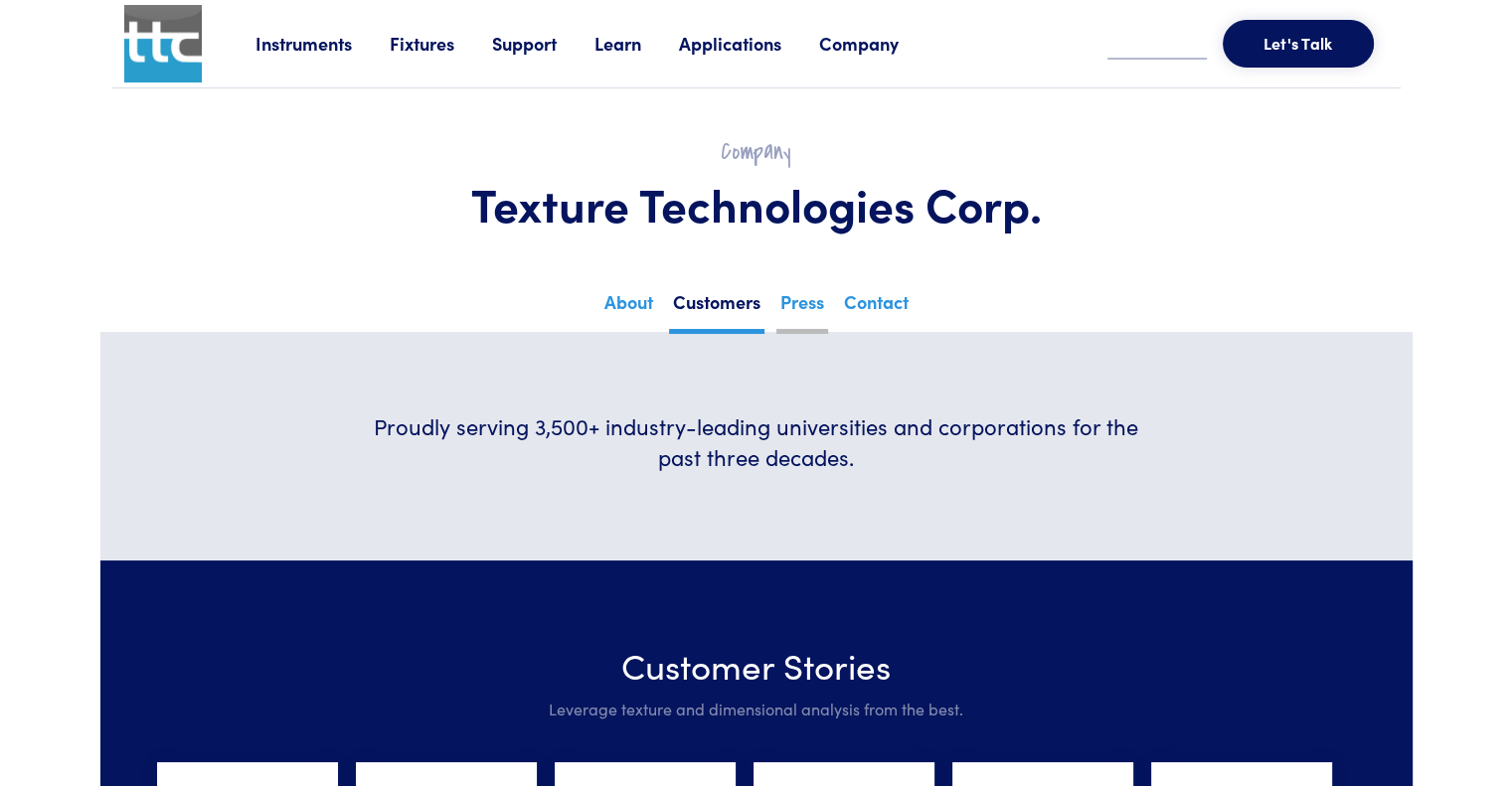 click on "Press" at bounding box center [802, 309] 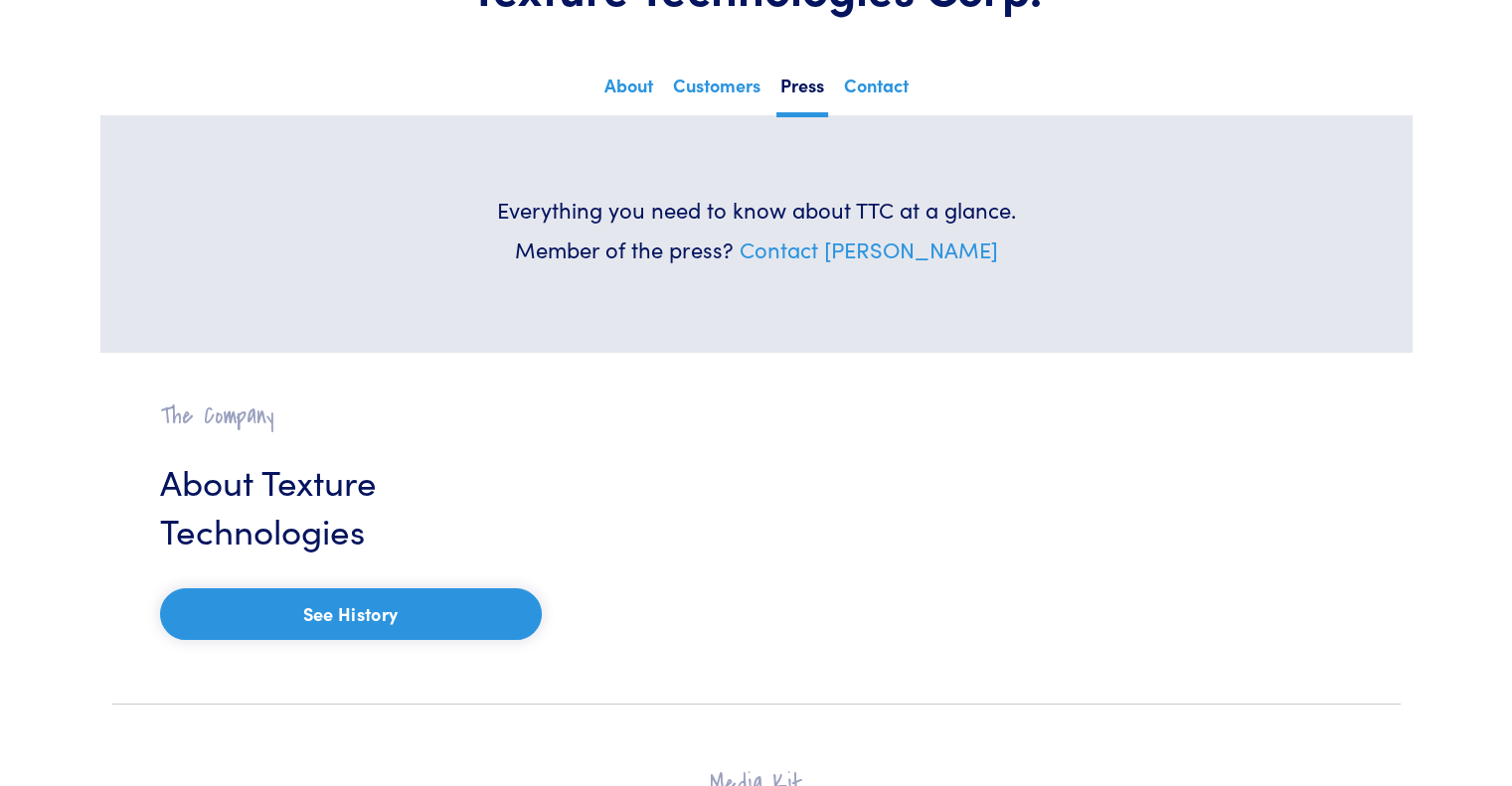 scroll, scrollTop: 156, scrollLeft: 0, axis: vertical 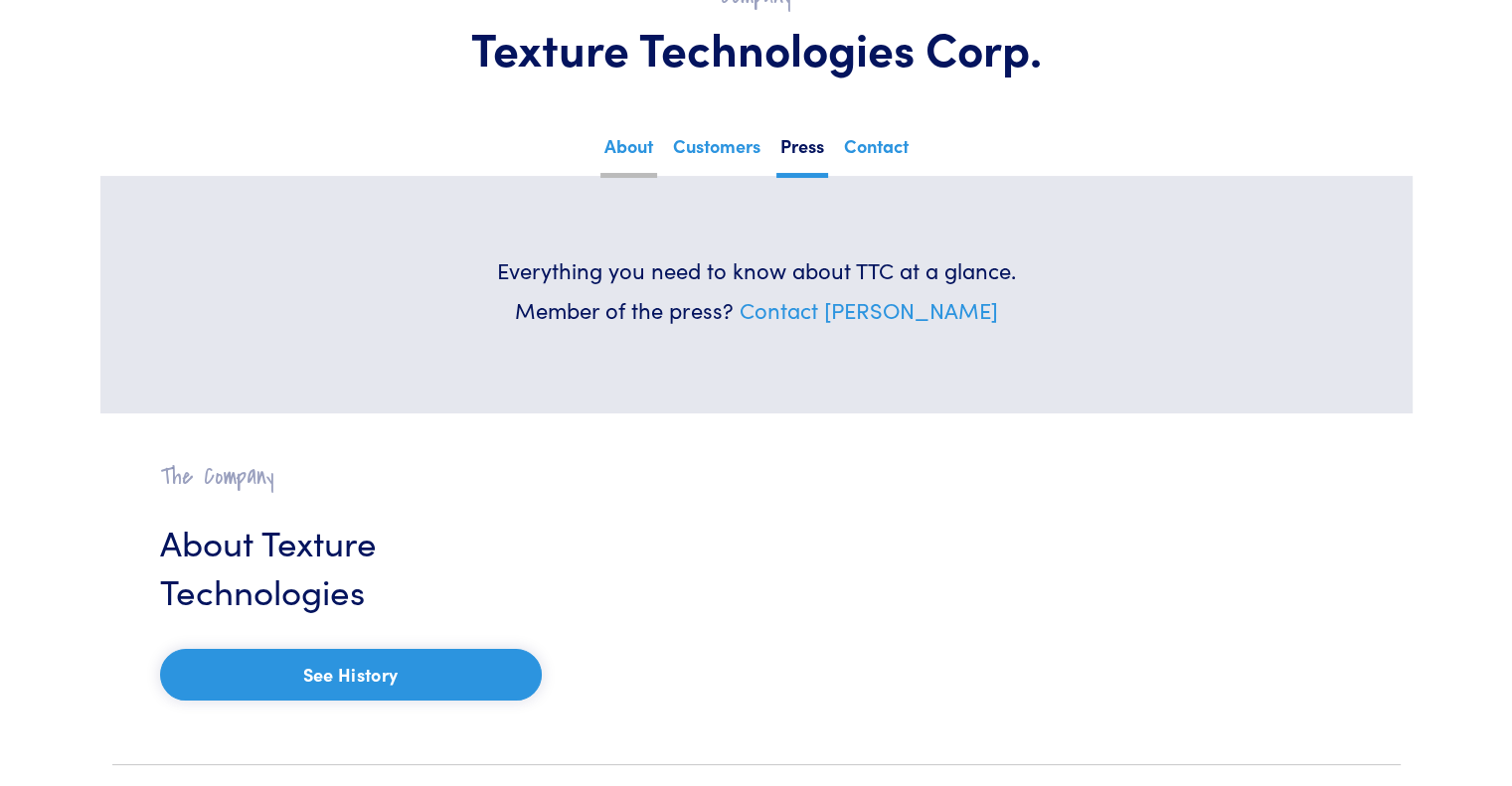 click on "About" at bounding box center [628, 153] 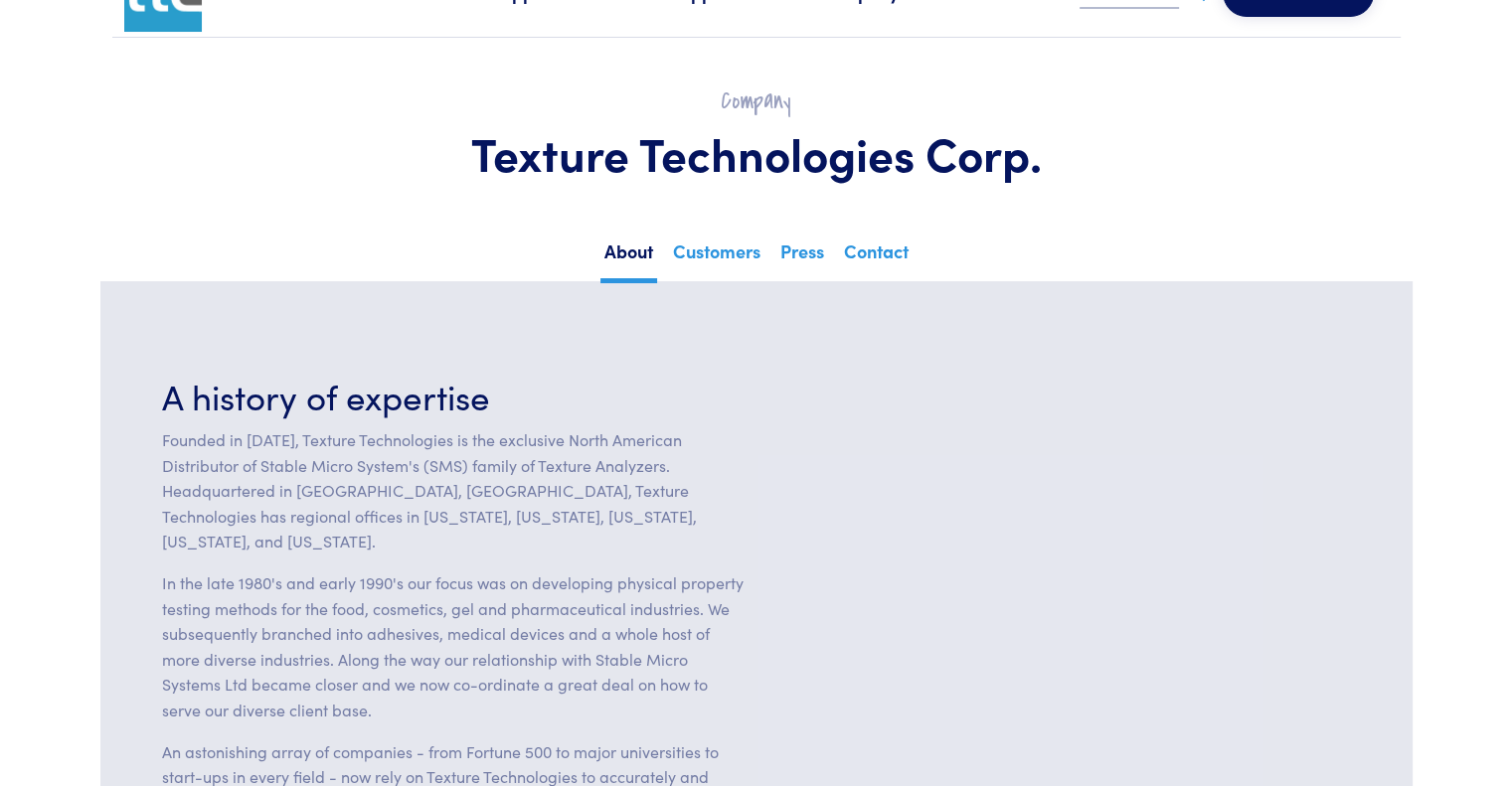 scroll, scrollTop: 0, scrollLeft: 0, axis: both 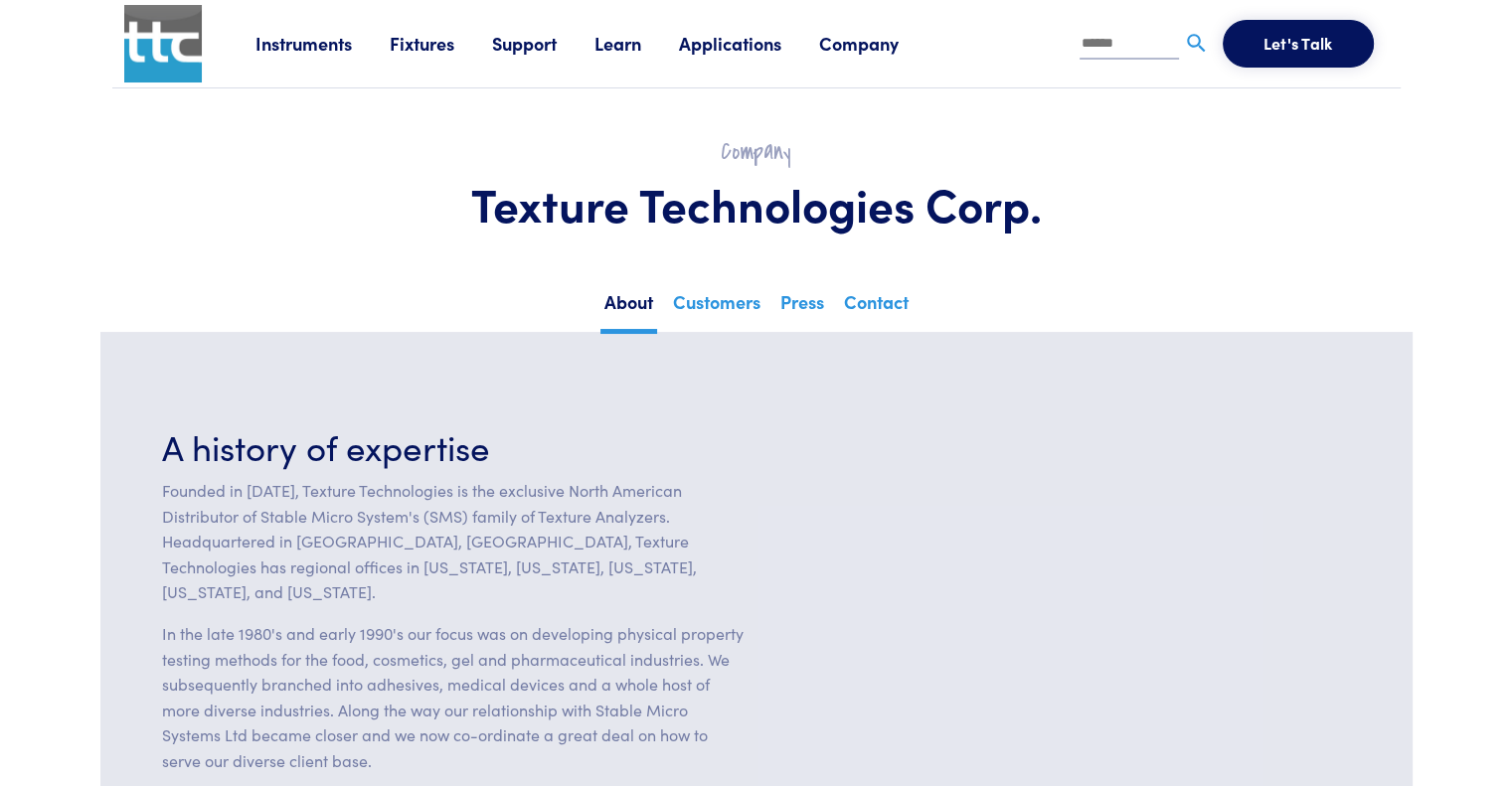 click on "Company" at bounding box center [878, 43] 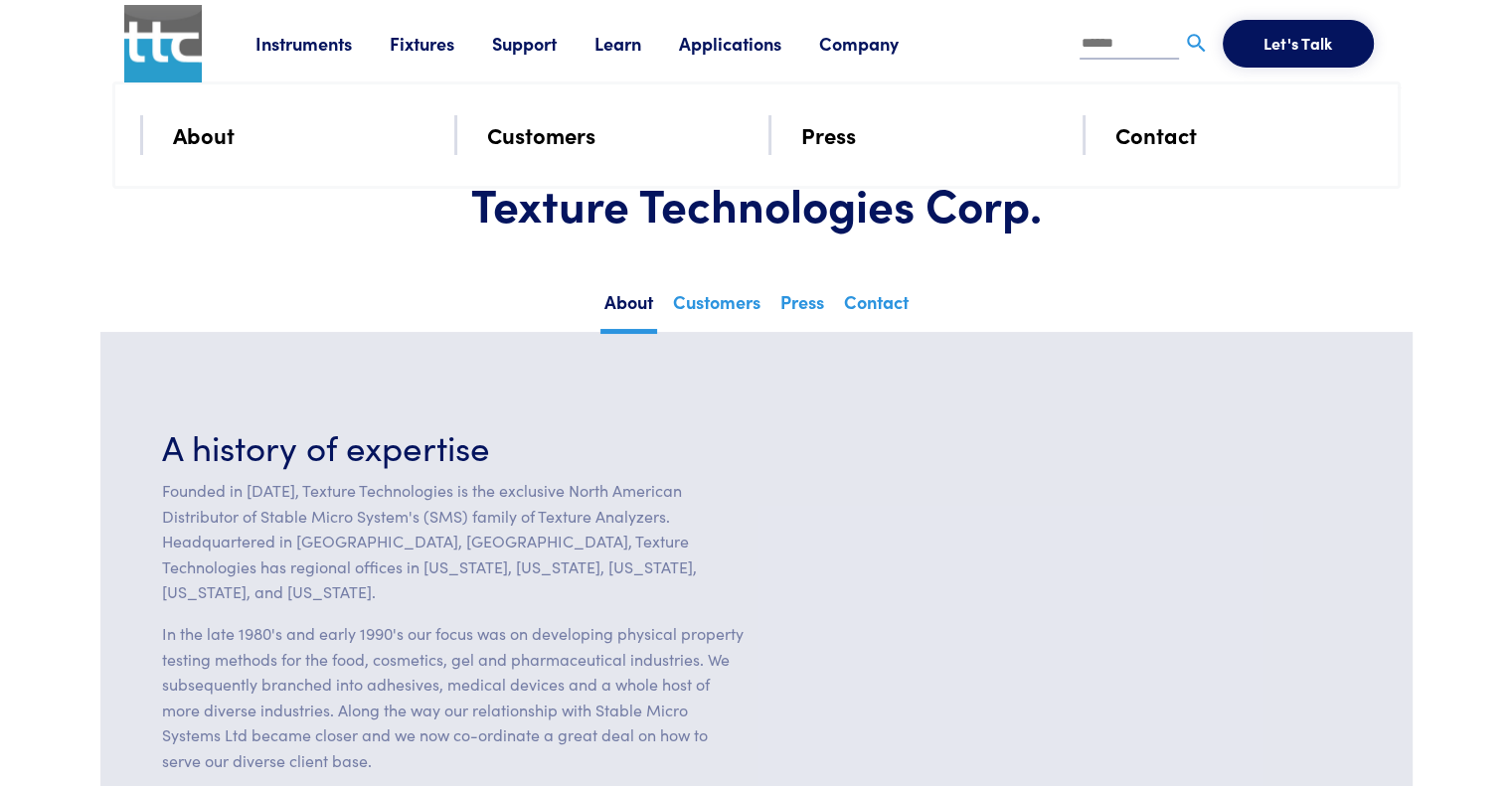 click on "About" at bounding box center (204, 134) 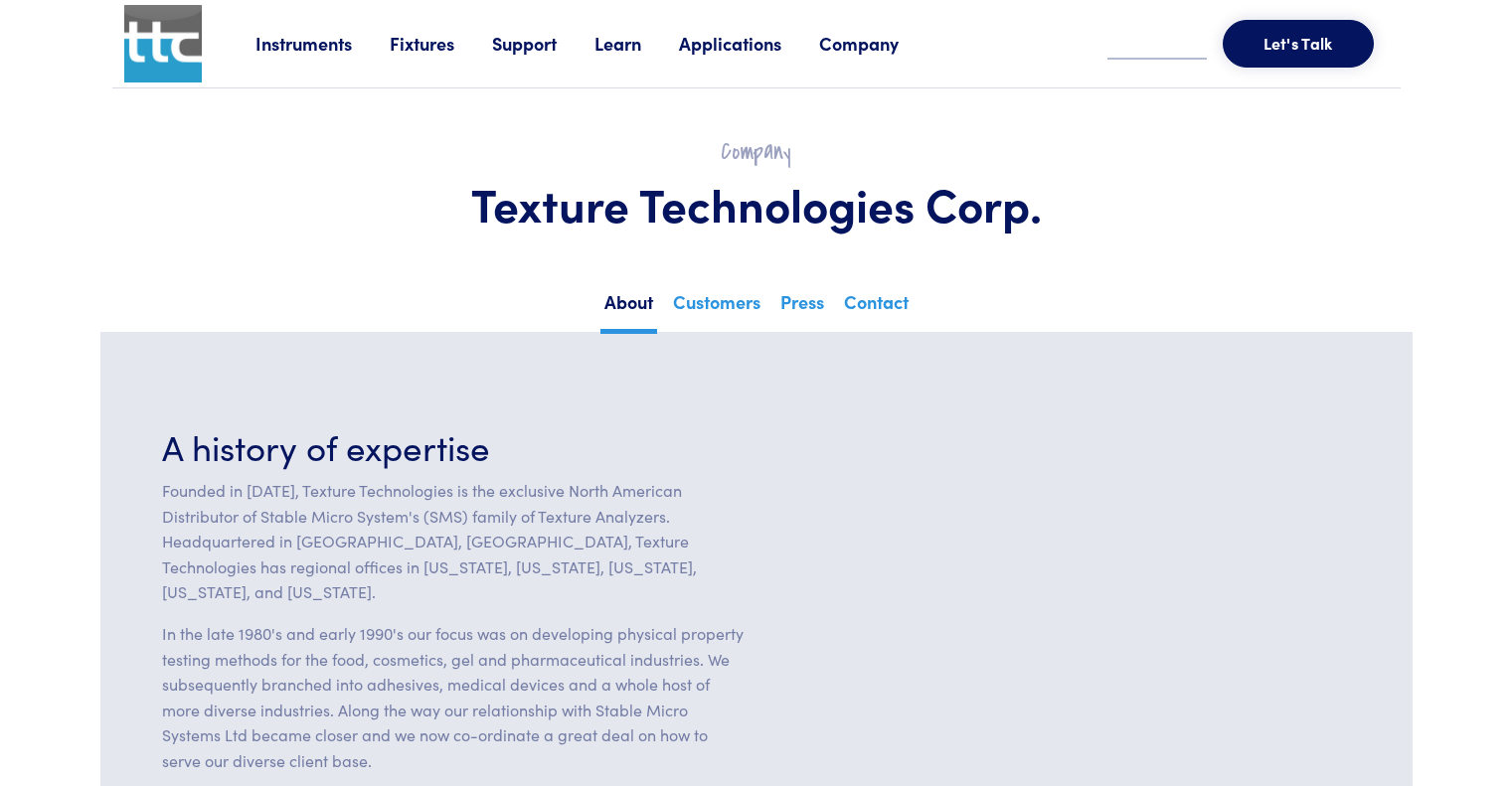 scroll, scrollTop: 0, scrollLeft: 0, axis: both 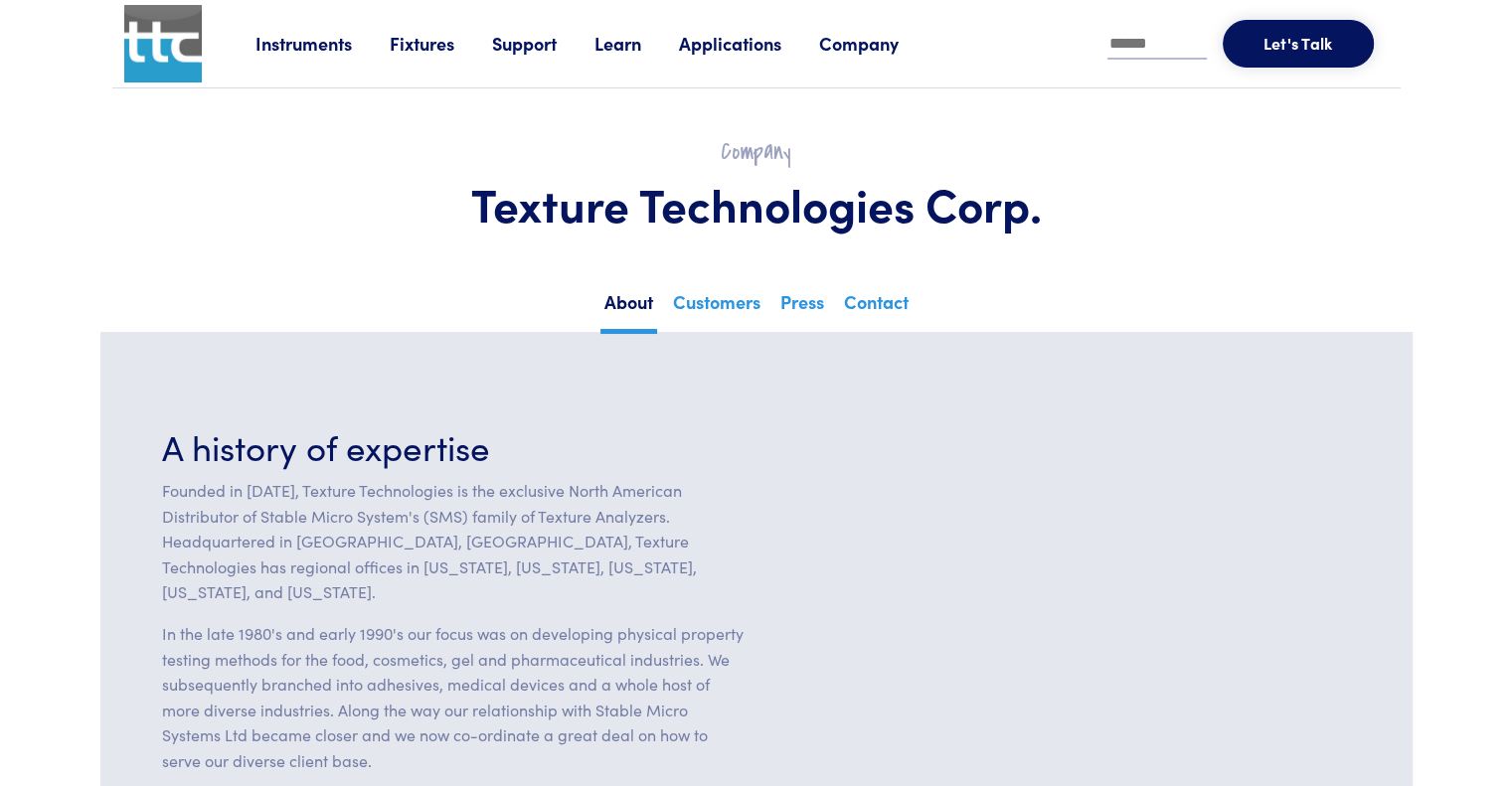 click on "Company" at bounding box center (878, 43) 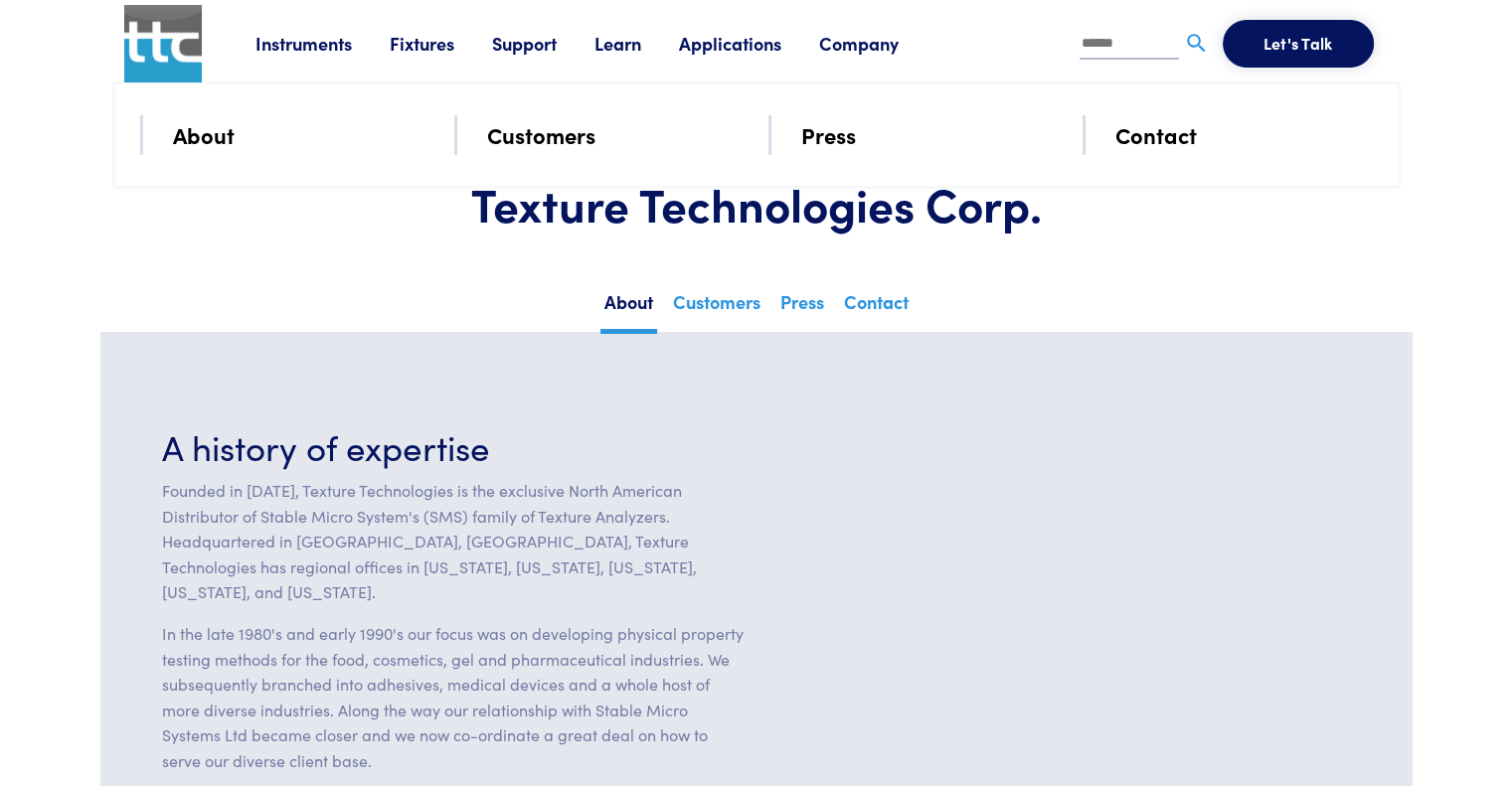 click on "Contact" at bounding box center (1156, 134) 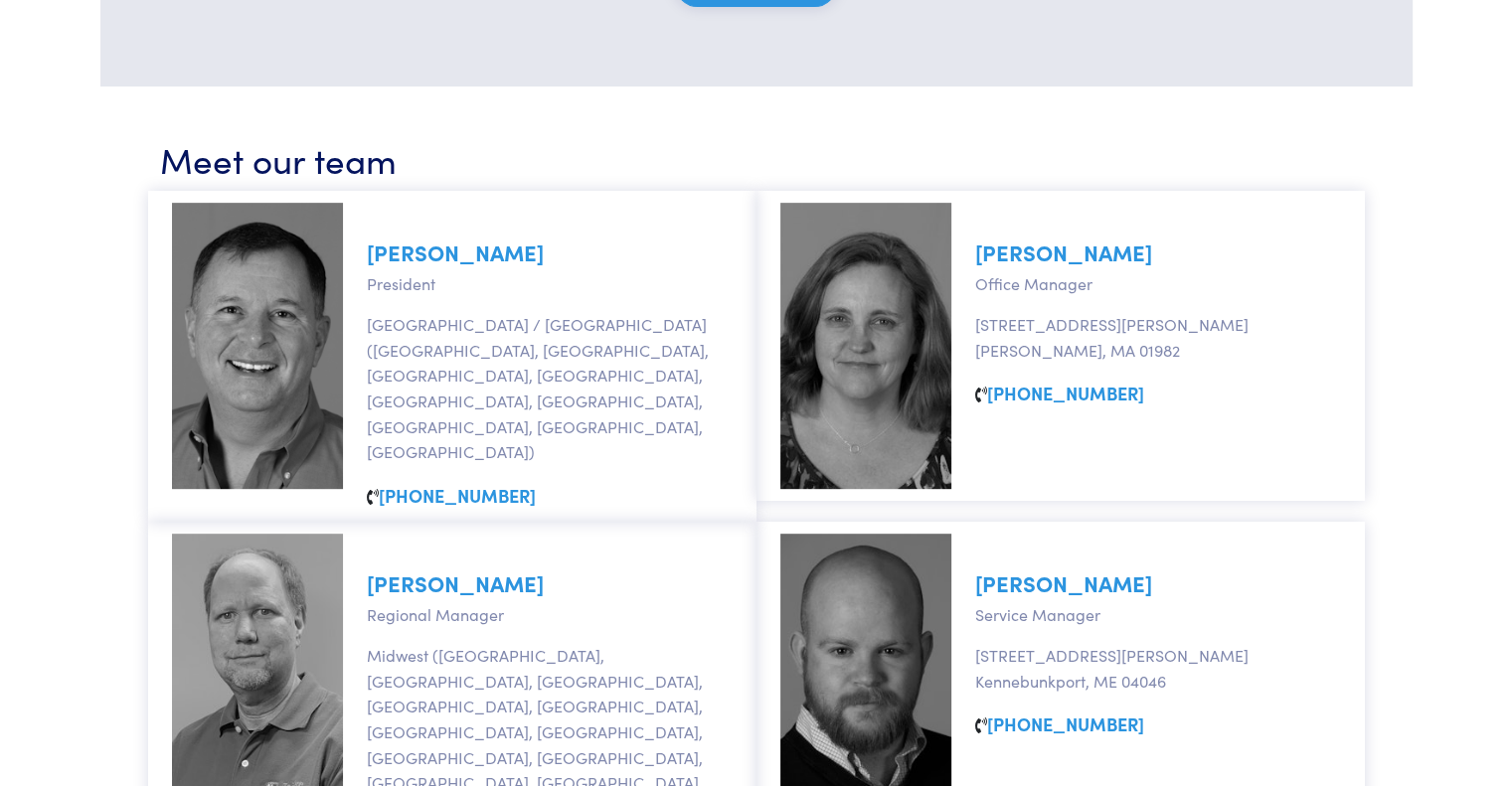 scroll, scrollTop: 2306, scrollLeft: 0, axis: vertical 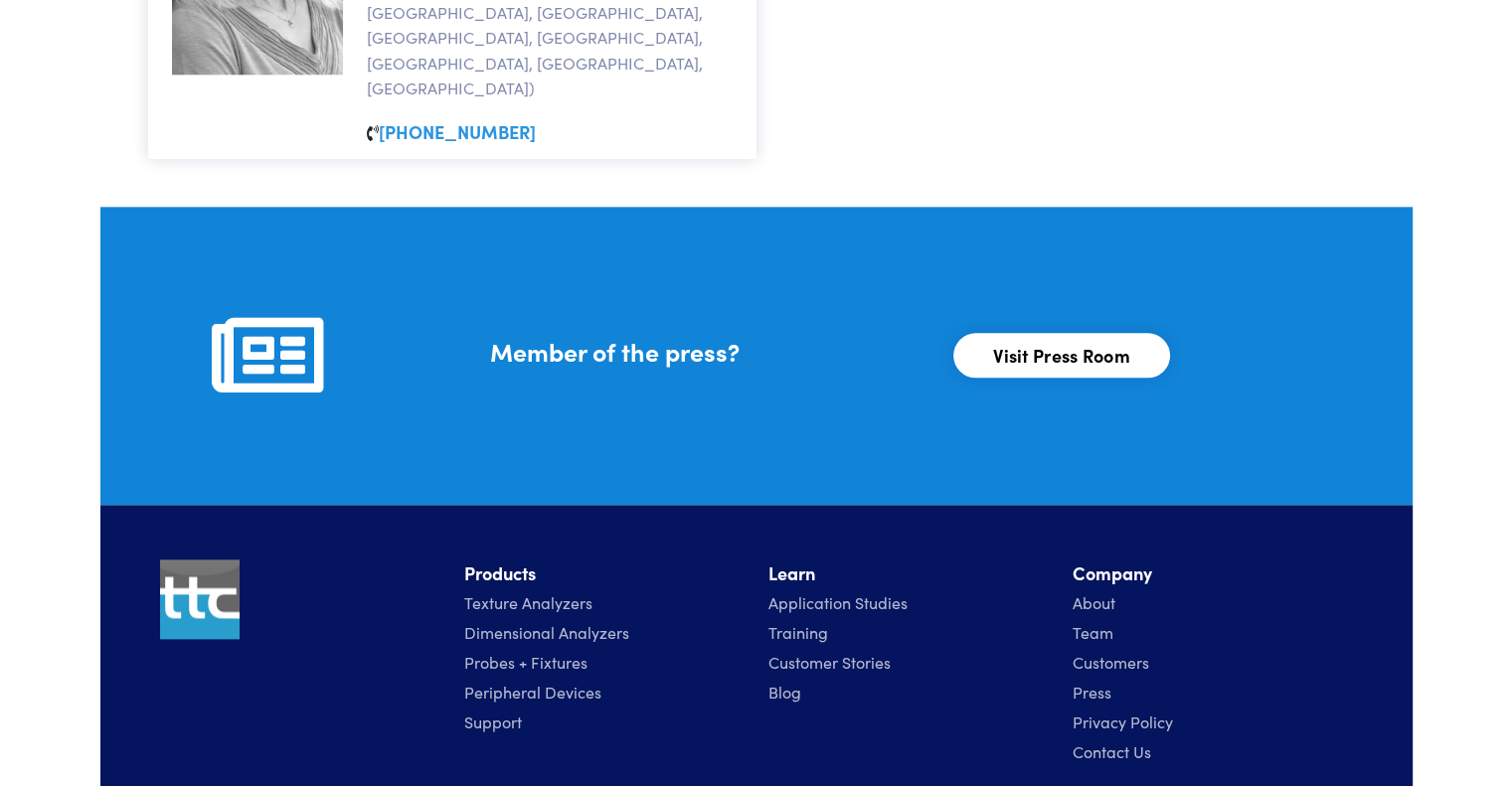 click on "Instruments
Texture Analyzers
Measure any physical product characteristic.
TA.XTPlus Connect
TA.XTPlus 100 Connect
TA.XTExpress Connect
TA.HDPlus Connect
Compare Instruments
Software
Dimensional Analyzers
Measure volume, density, and dimensional profiles of solids.
Volscan Profiler
Ceramscan
Software
Fixtures
Extras" at bounding box center (756, -680) 